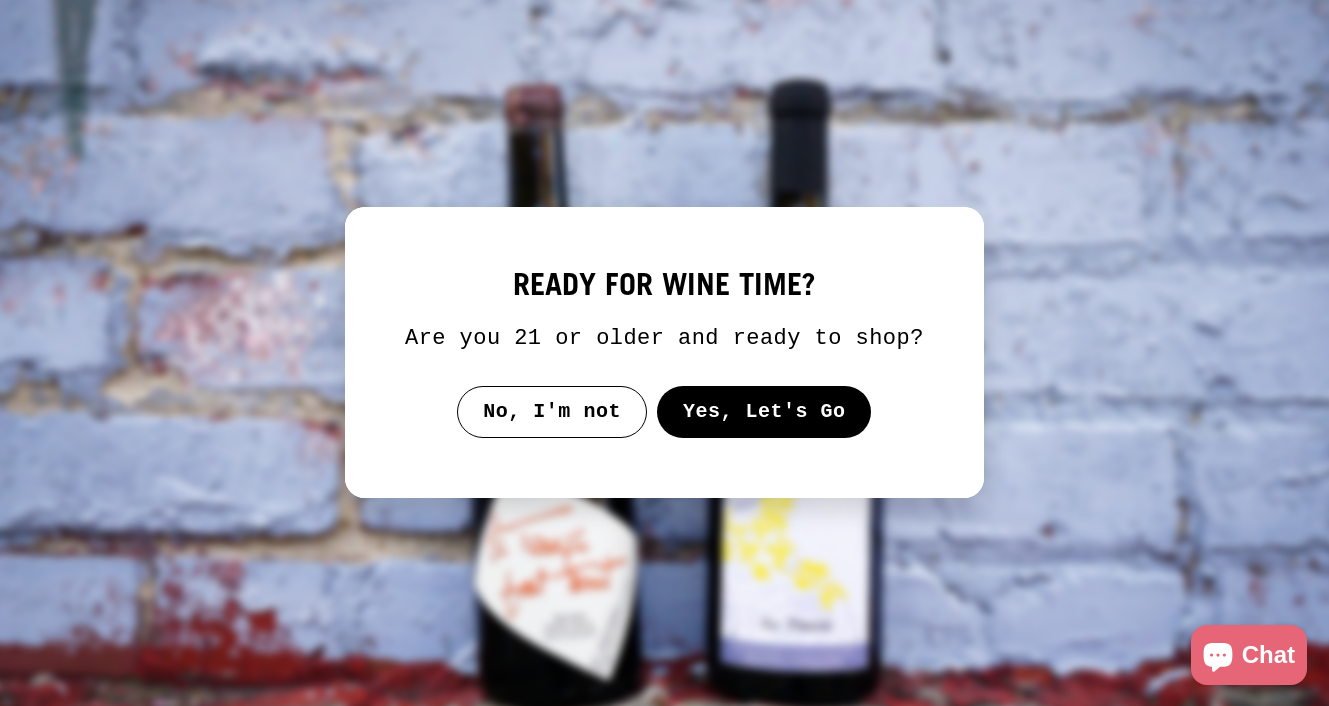 scroll, scrollTop: 0, scrollLeft: 0, axis: both 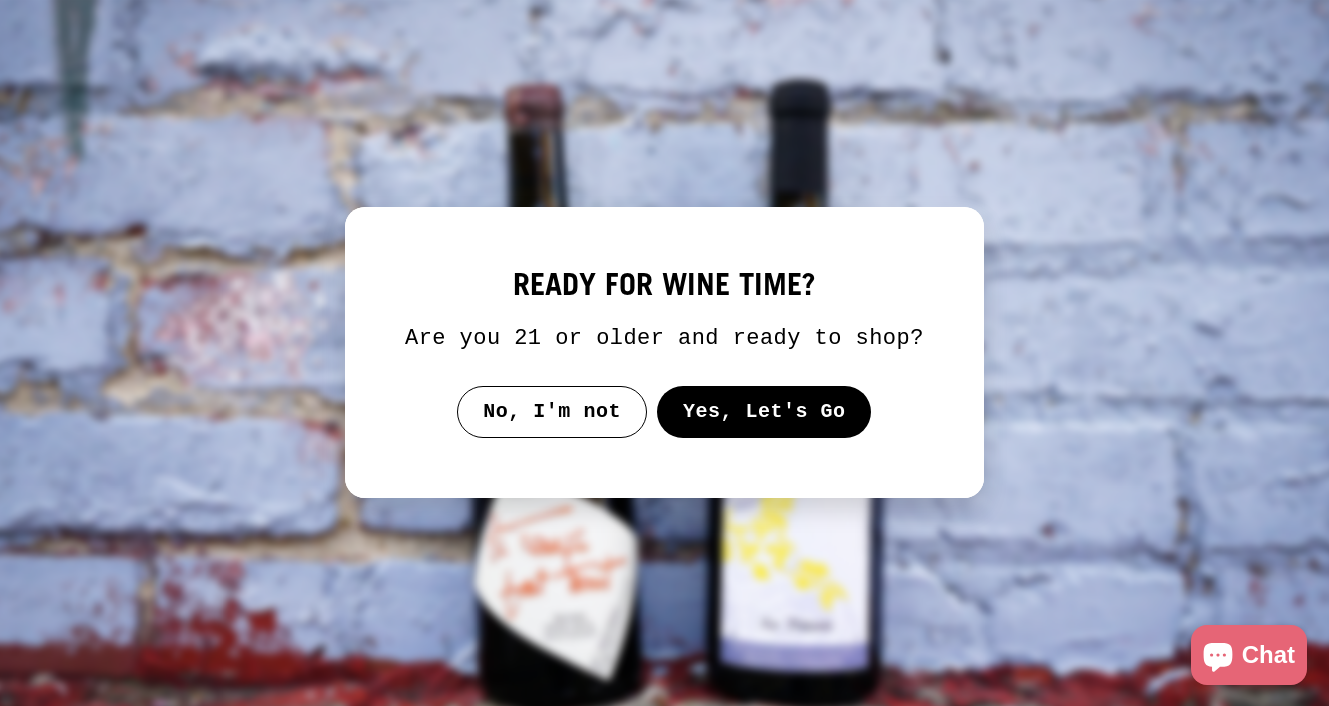 click on "Yes, Let's Go" at bounding box center [764, 412] 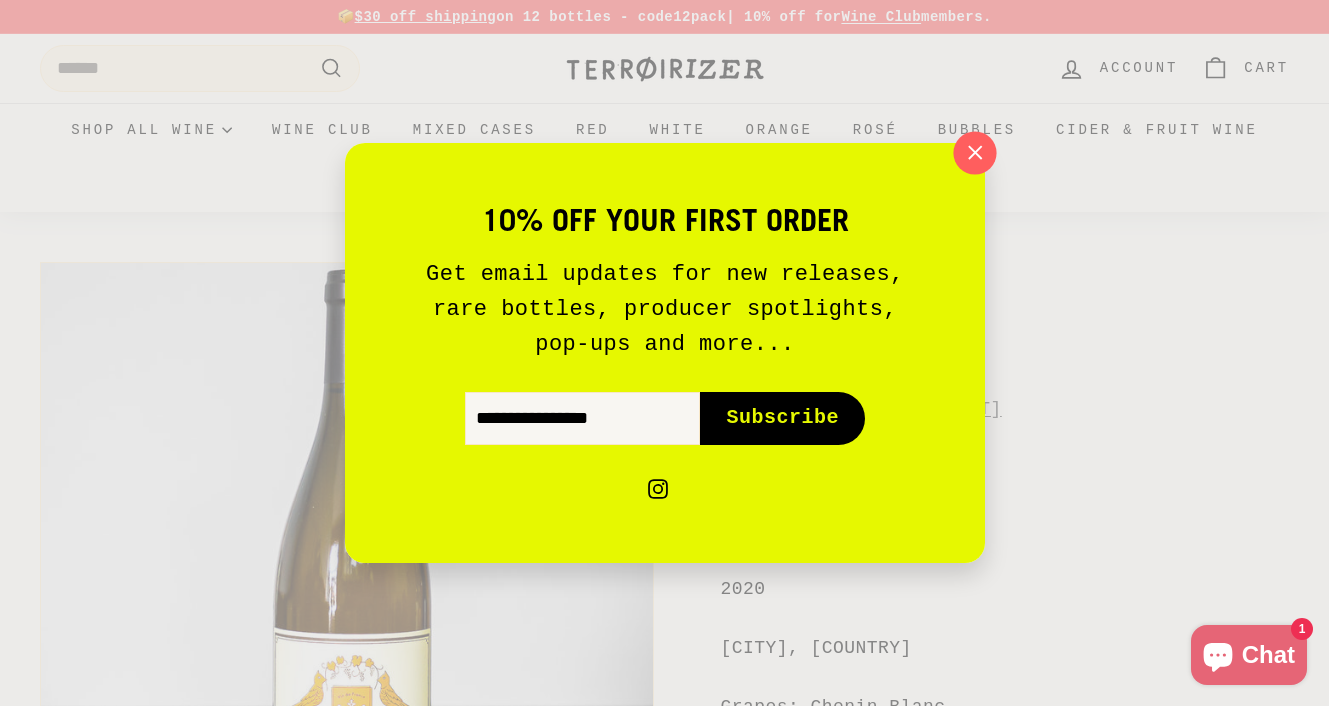 click 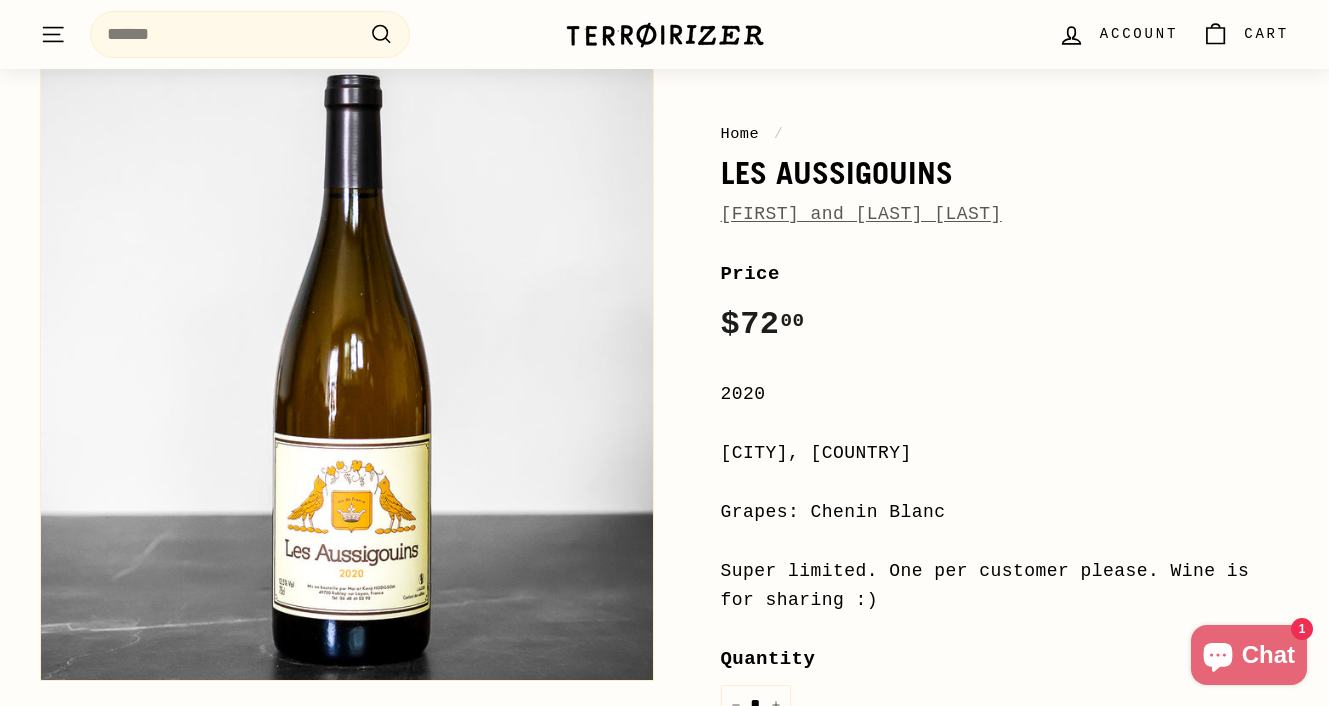 scroll, scrollTop: 0, scrollLeft: 0, axis: both 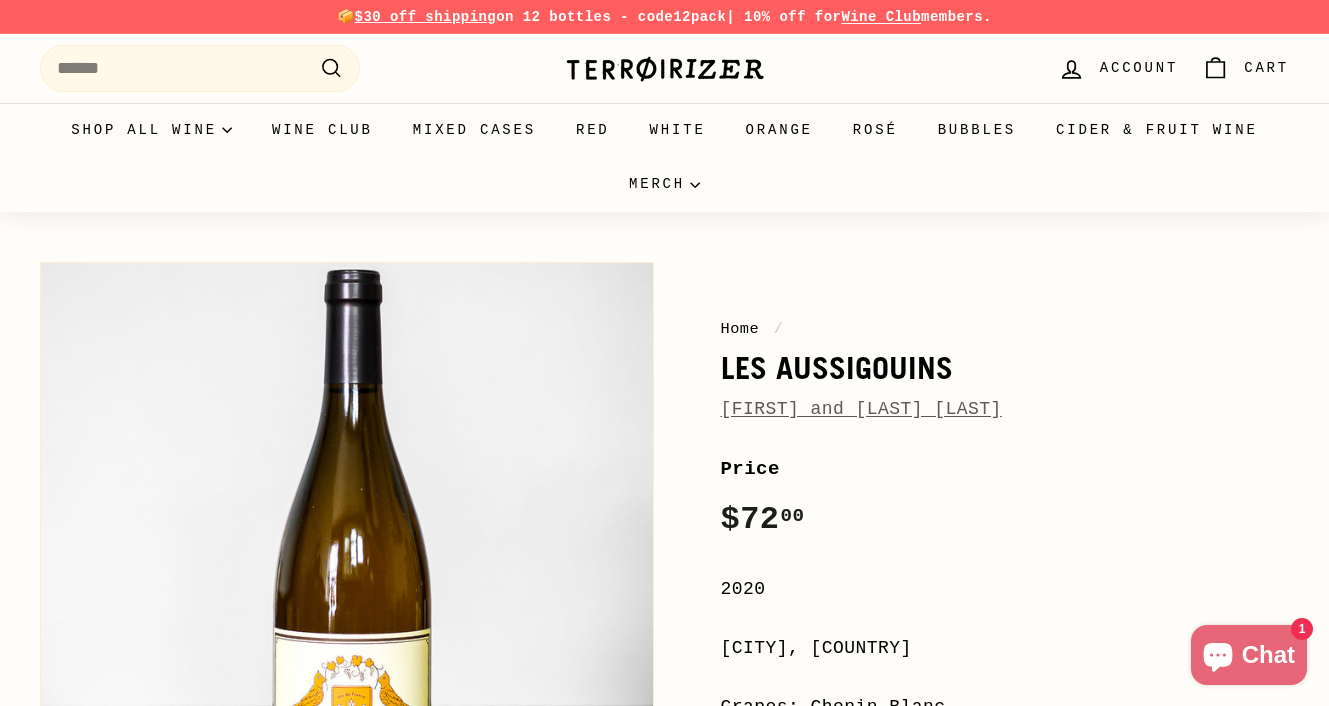 click at bounding box center [665, 69] 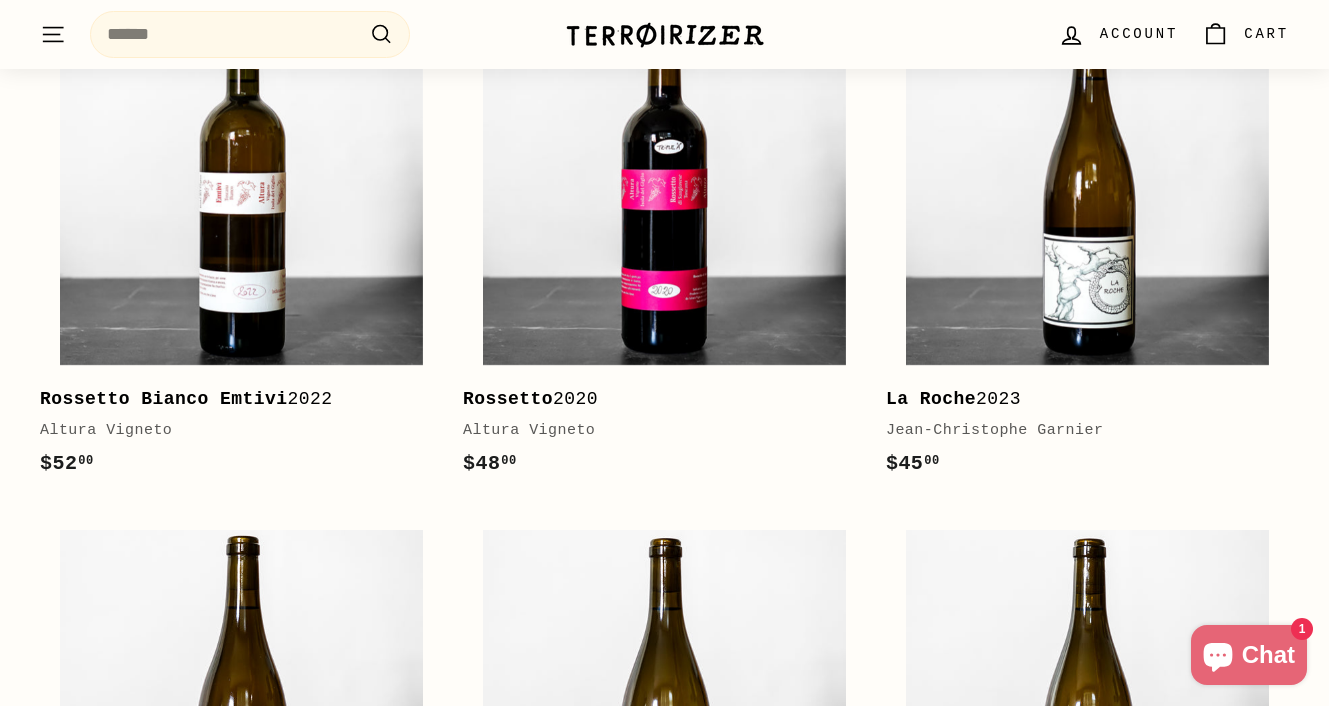 scroll, scrollTop: 1599, scrollLeft: 0, axis: vertical 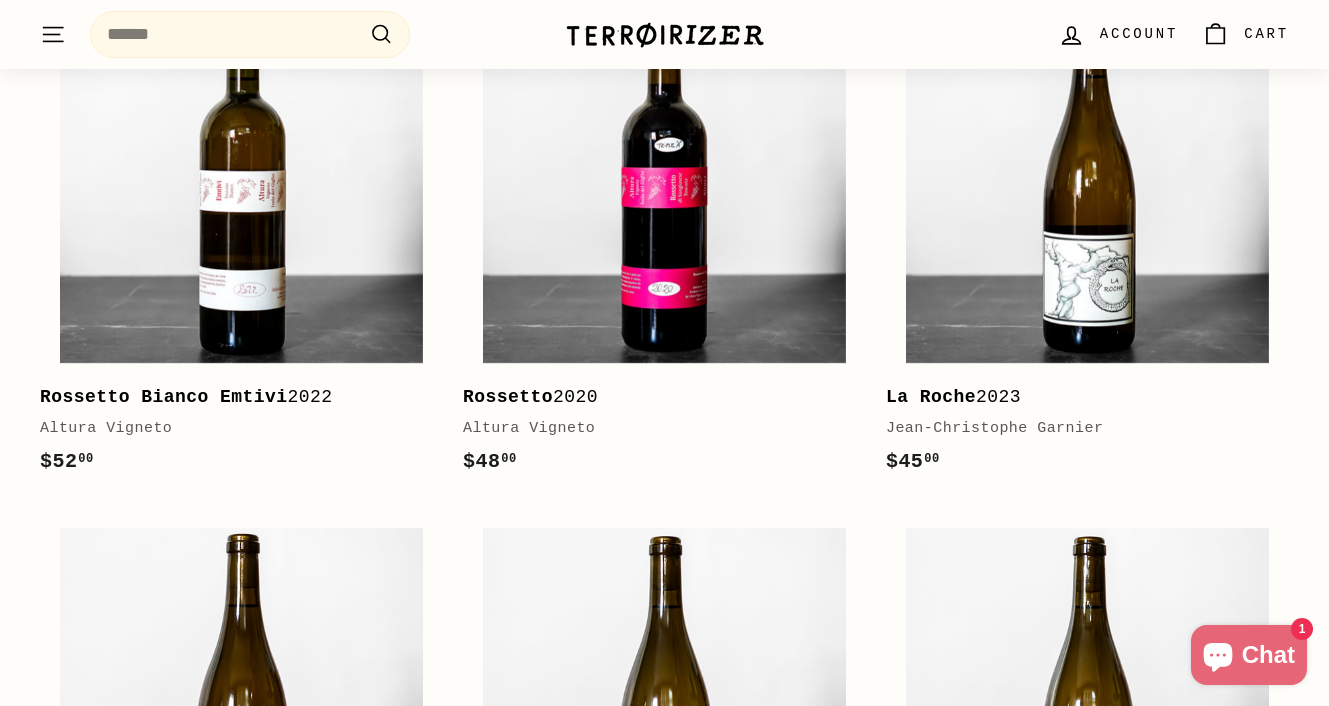 click on "La Roche" at bounding box center (931, 397) 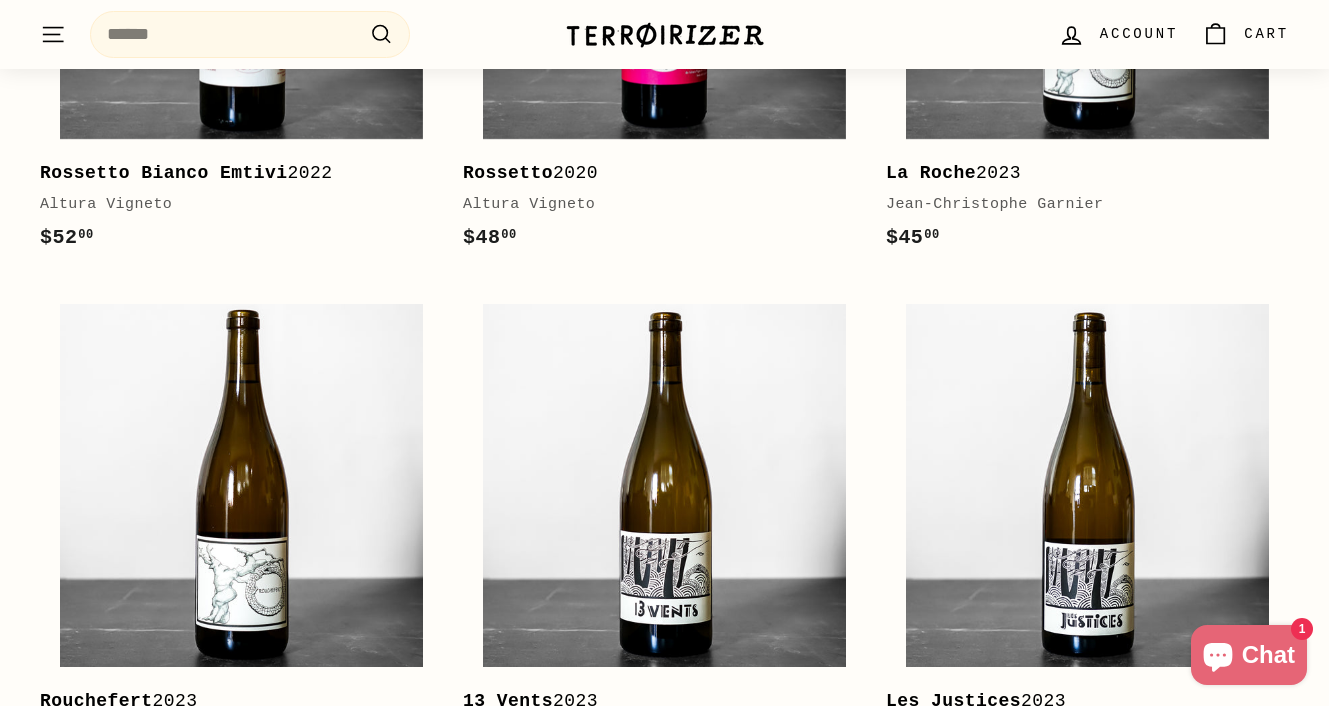 scroll, scrollTop: 1824, scrollLeft: 0, axis: vertical 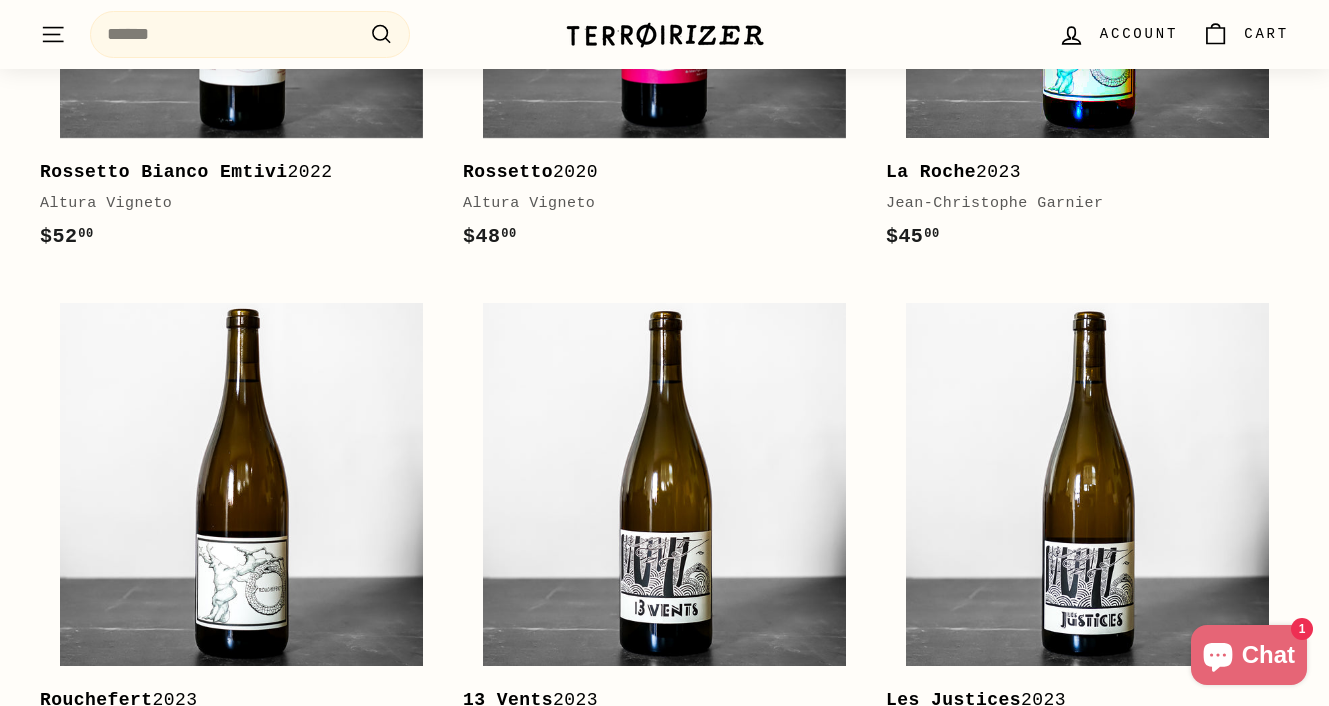 click at bounding box center (1087, -43) 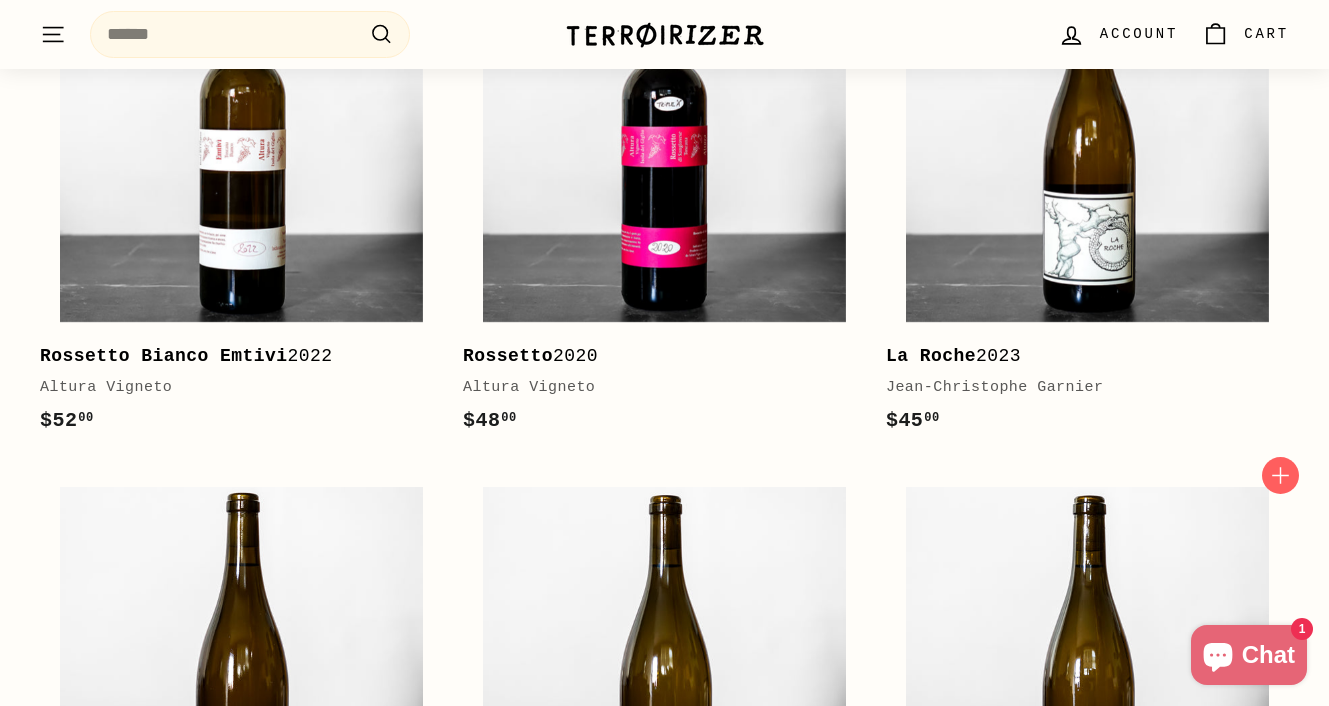 scroll, scrollTop: 0, scrollLeft: 0, axis: both 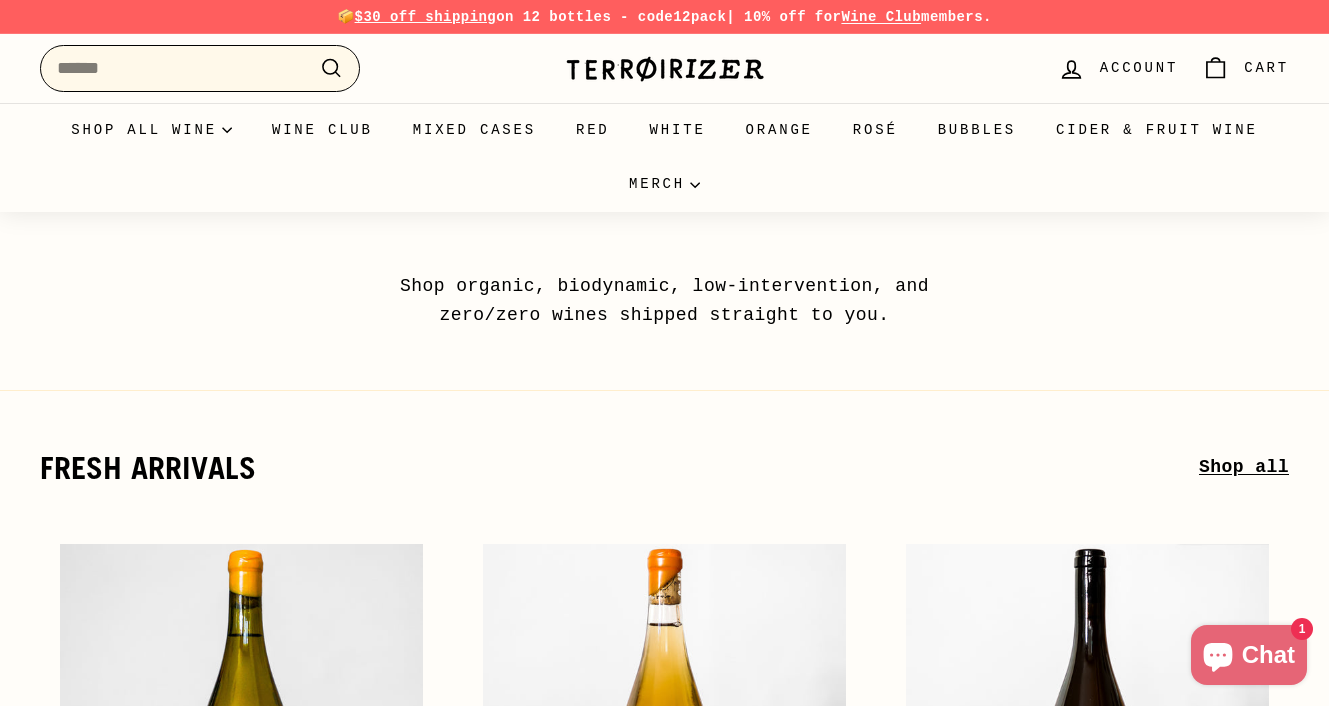 click on "Search" at bounding box center (200, 68) 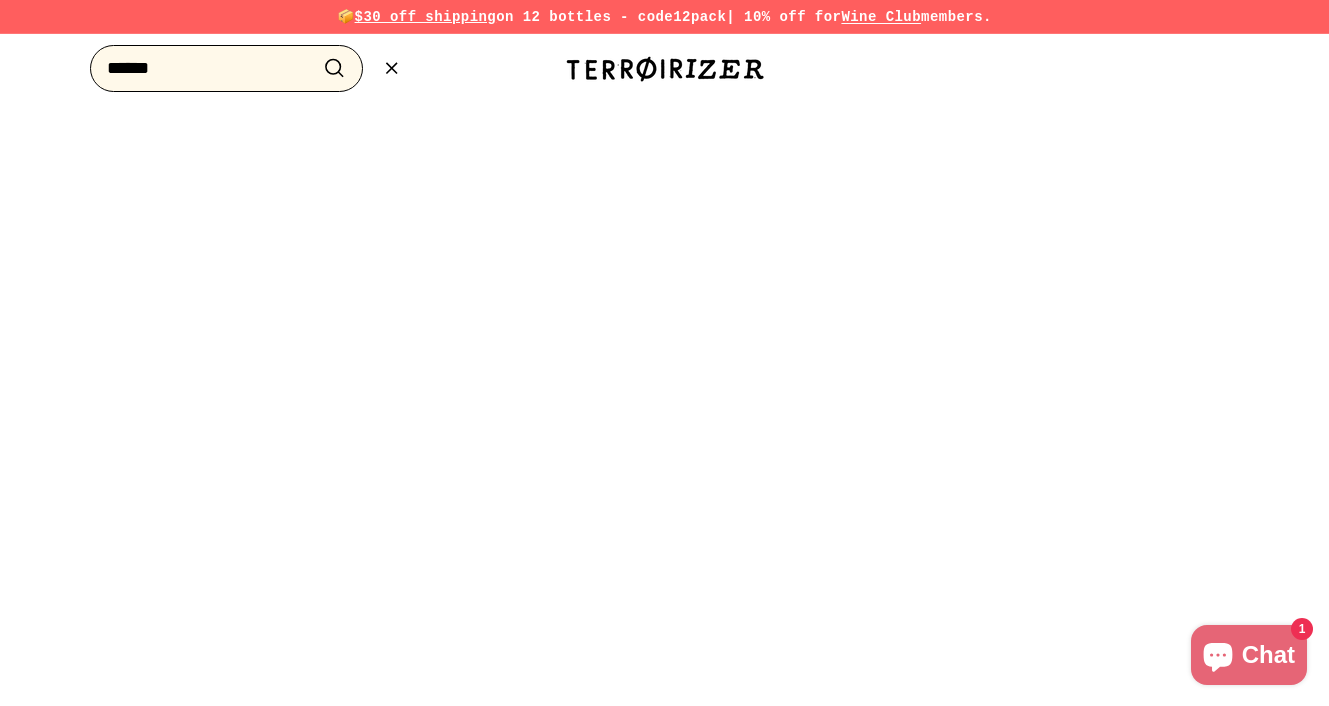 type on "******" 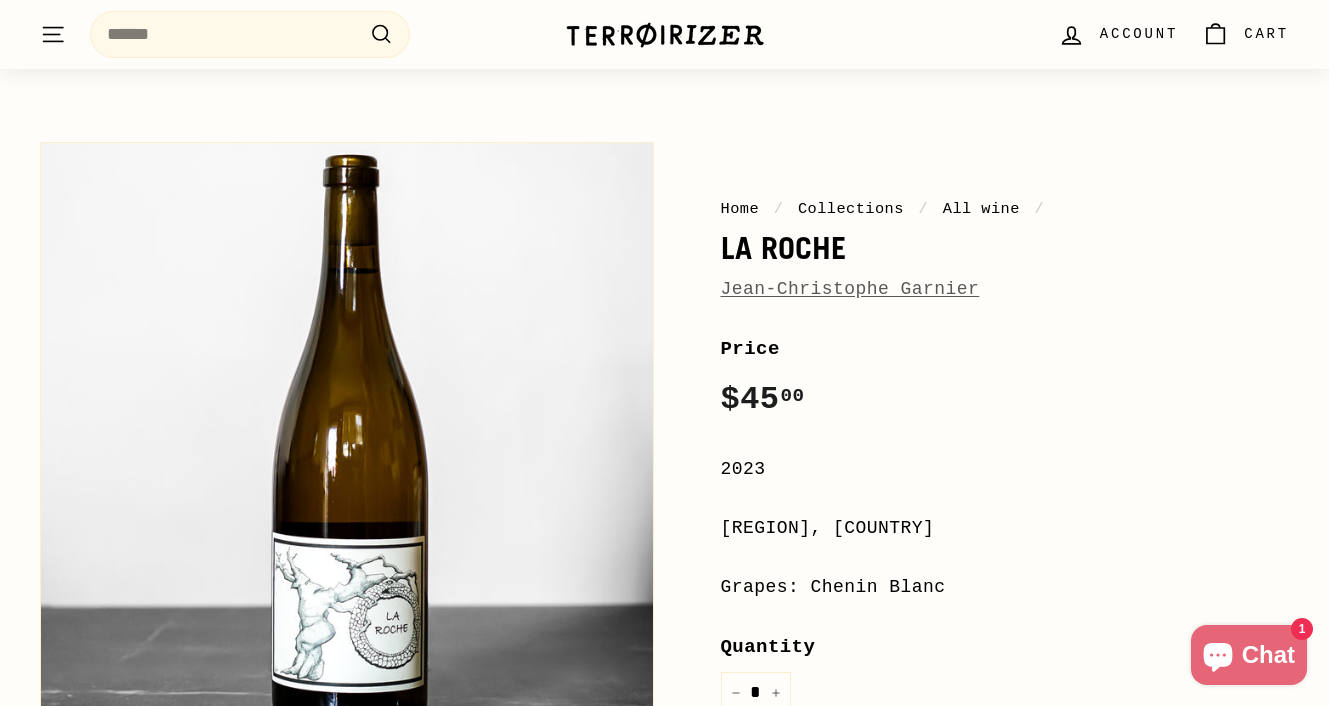 scroll, scrollTop: 181, scrollLeft: 0, axis: vertical 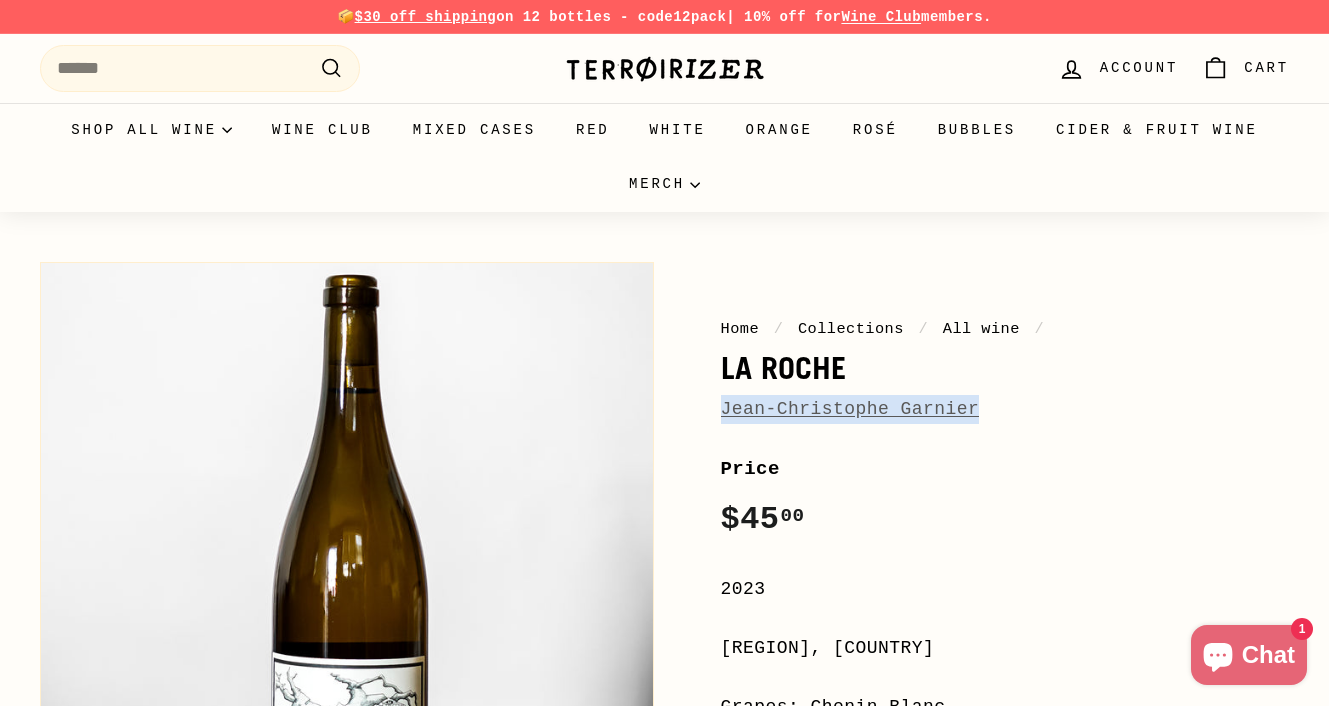 drag, startPoint x: 1007, startPoint y: 409, endPoint x: 677, endPoint y: 411, distance: 330.00607 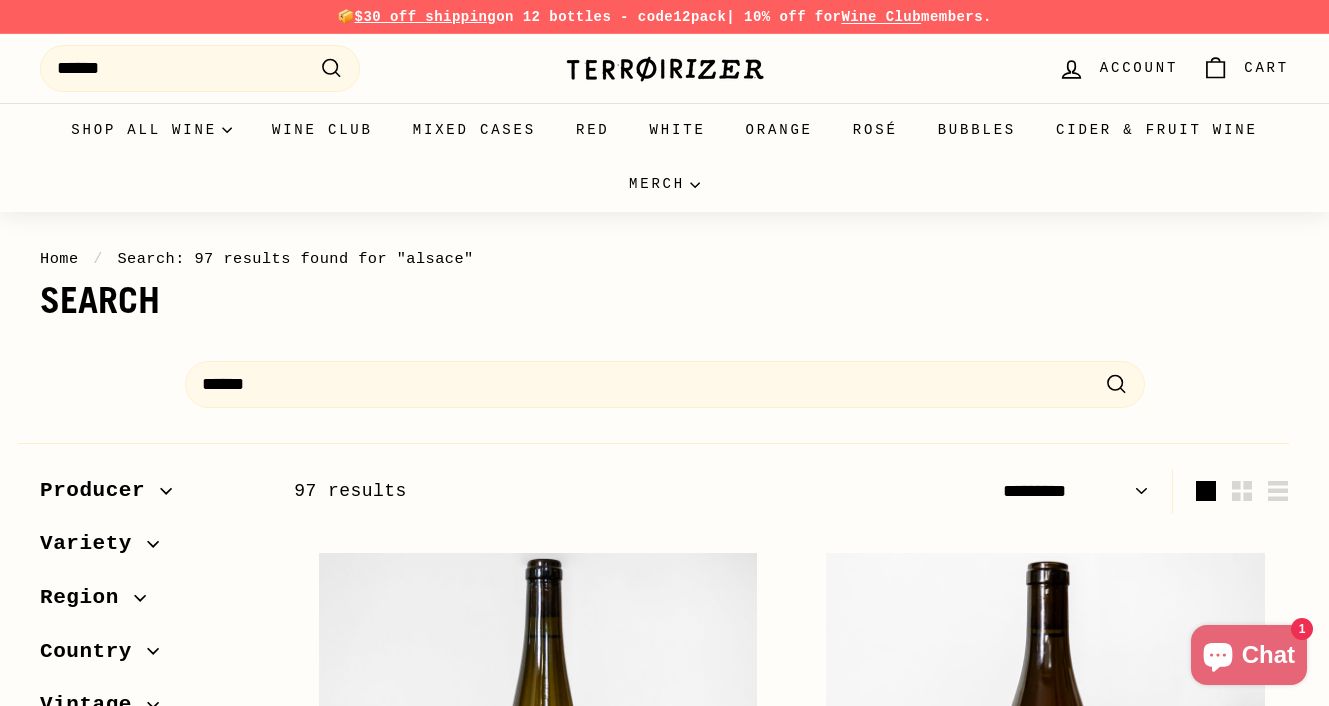 select on "*********" 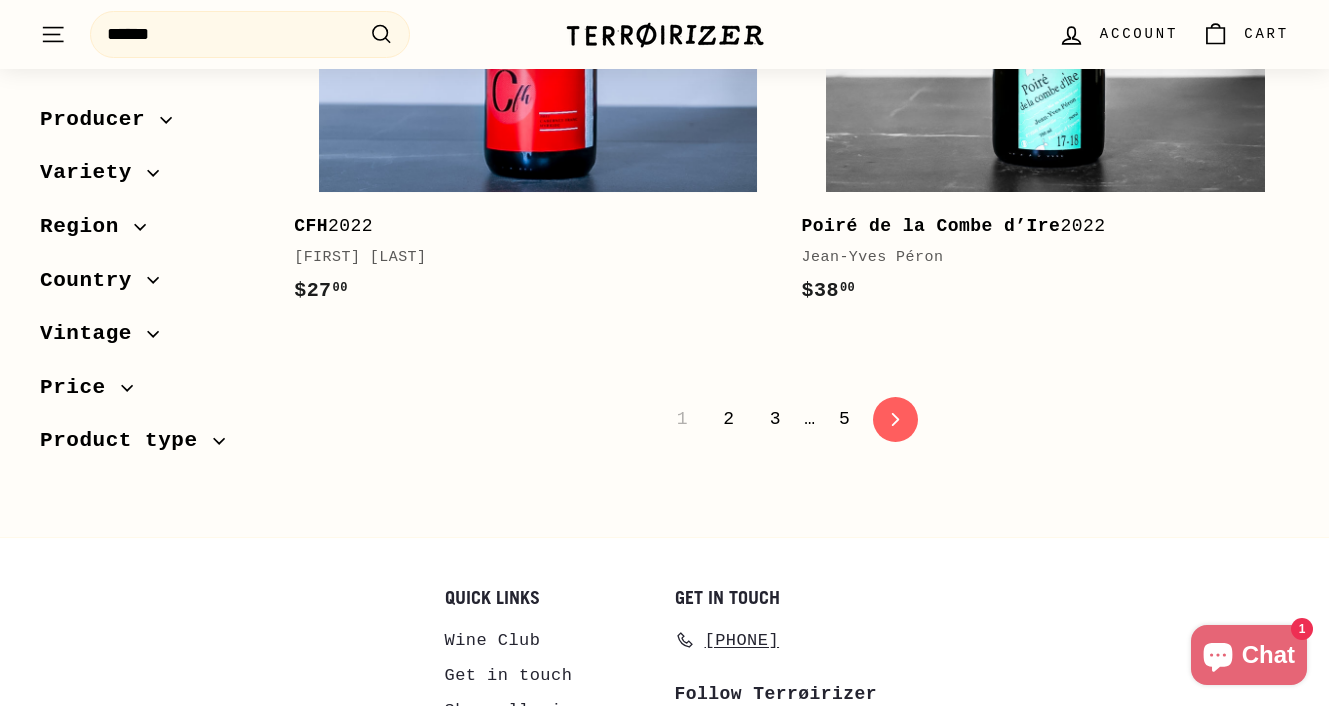 scroll, scrollTop: 6275, scrollLeft: 0, axis: vertical 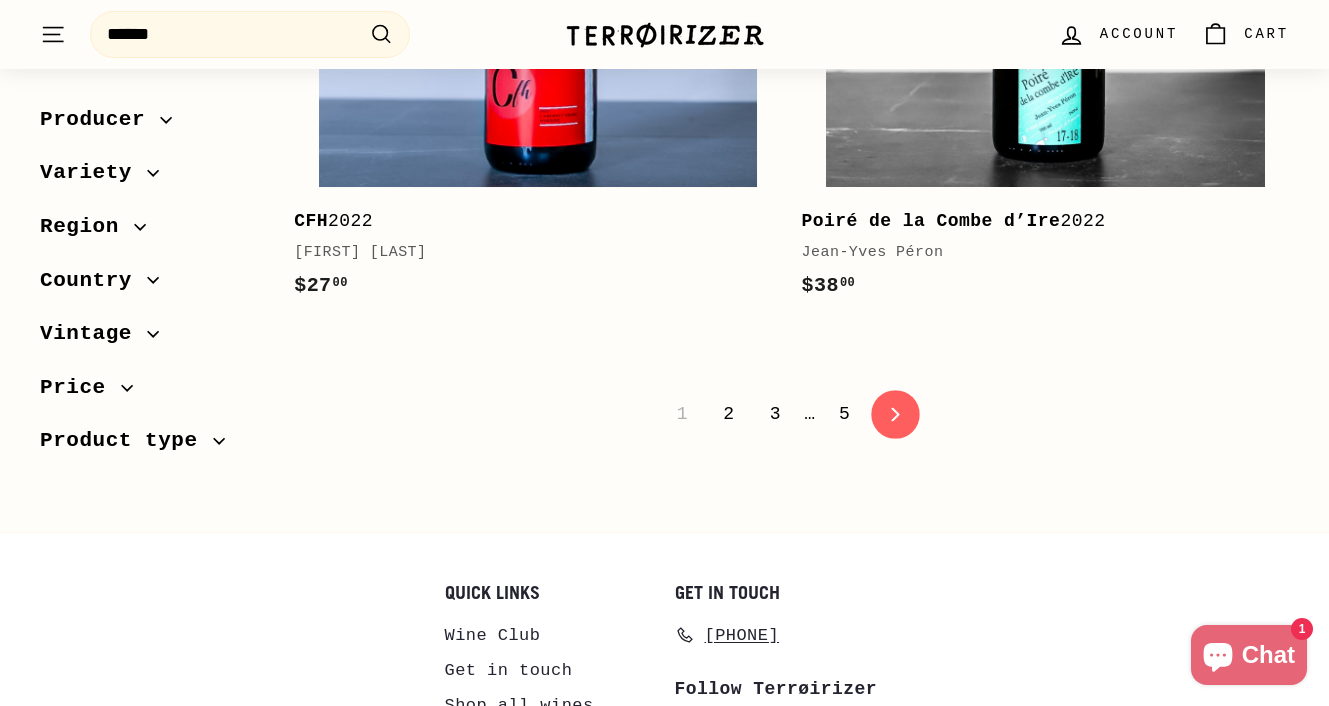 click on "icon-chevron
Next" at bounding box center (896, 414) 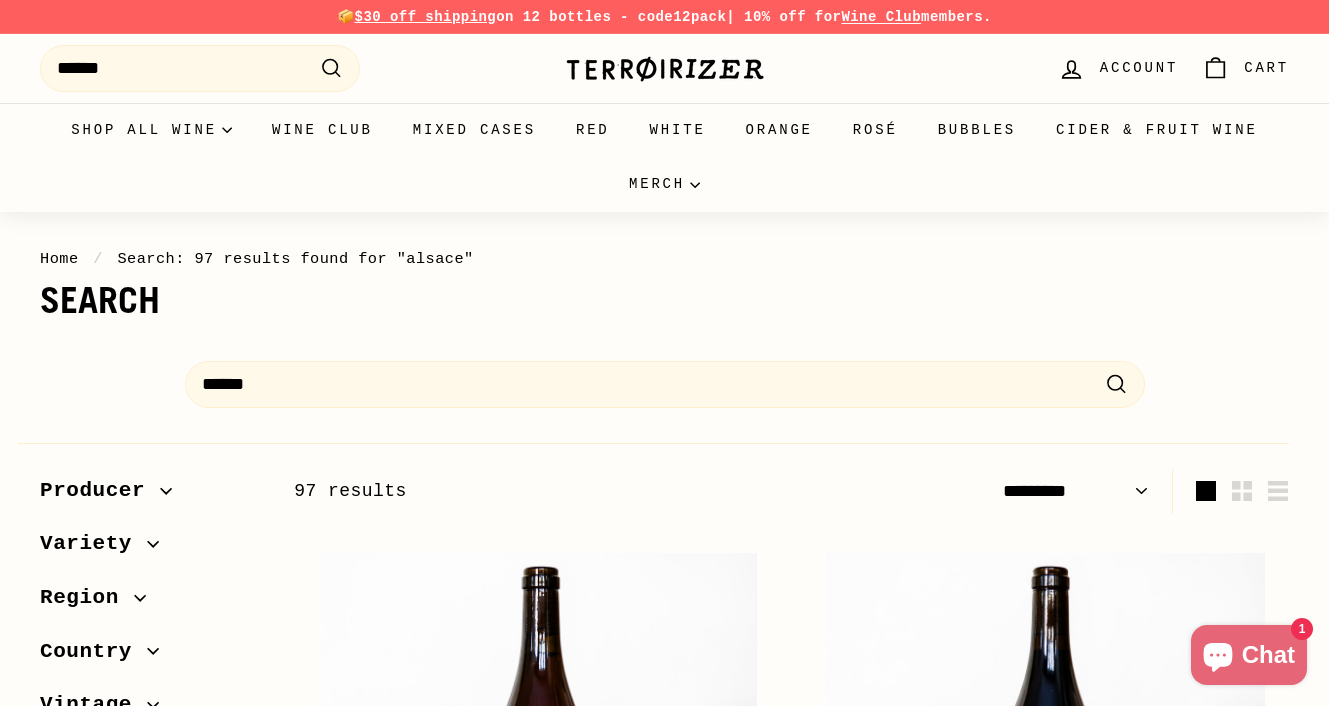 select on "*********" 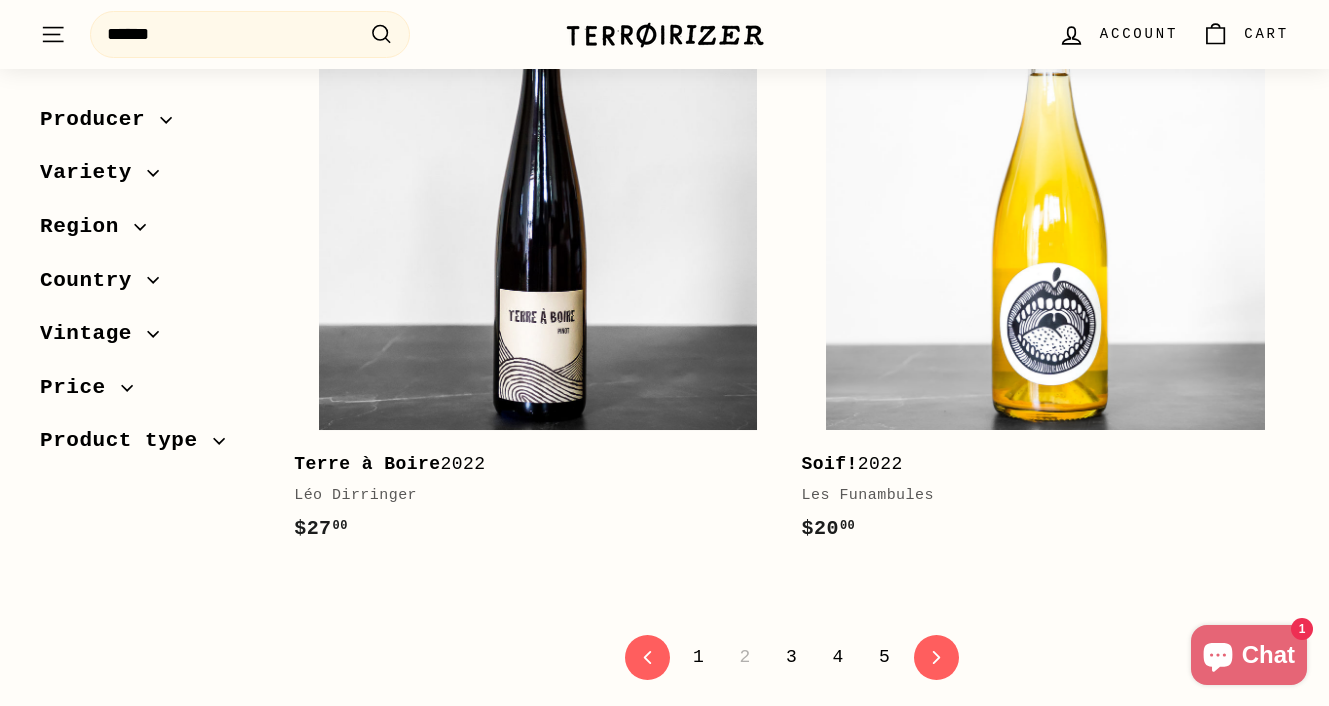 scroll, scrollTop: 6033, scrollLeft: 0, axis: vertical 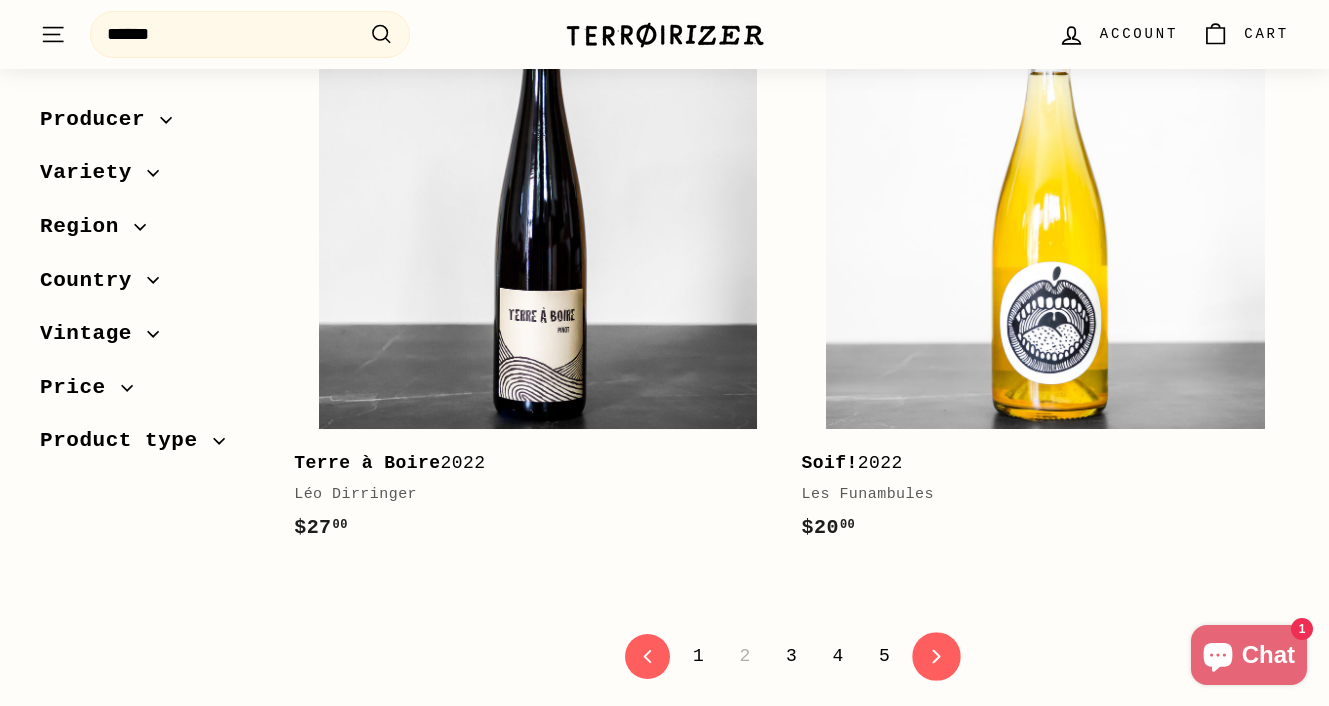 click on "icon-chevron
Next" at bounding box center [936, 656] 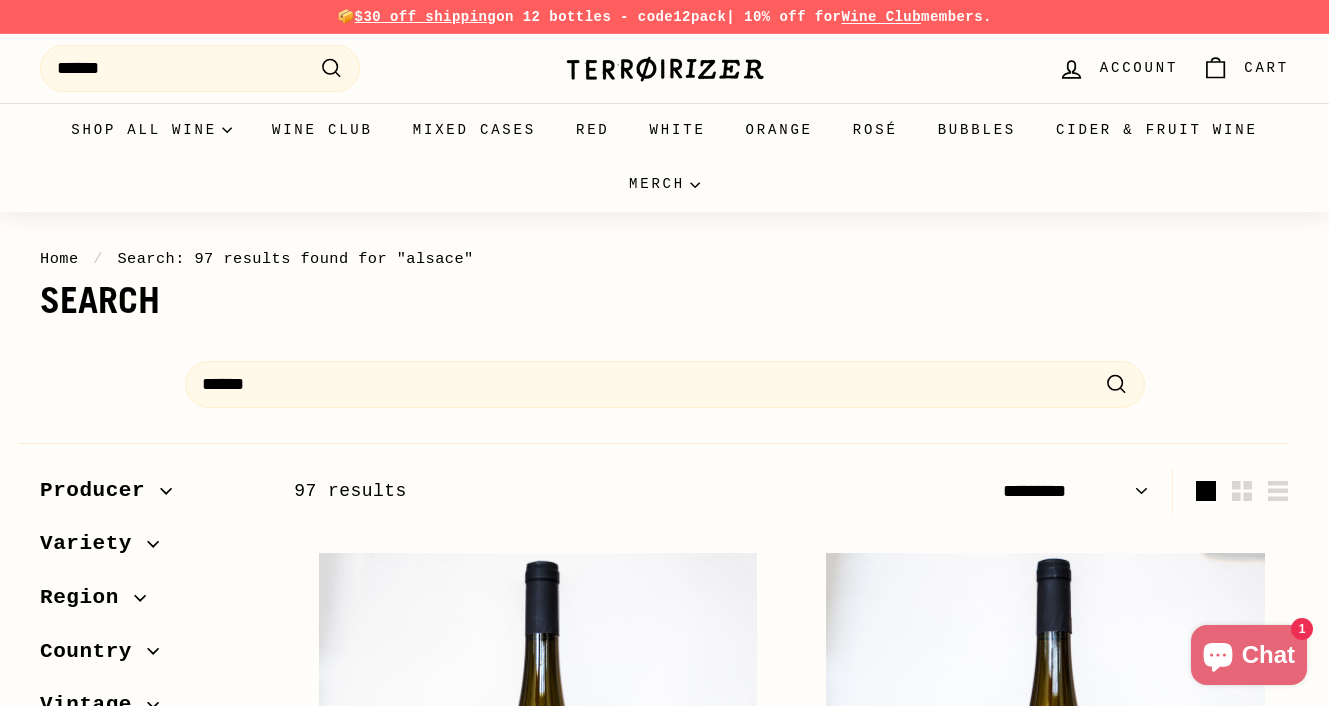select on "*********" 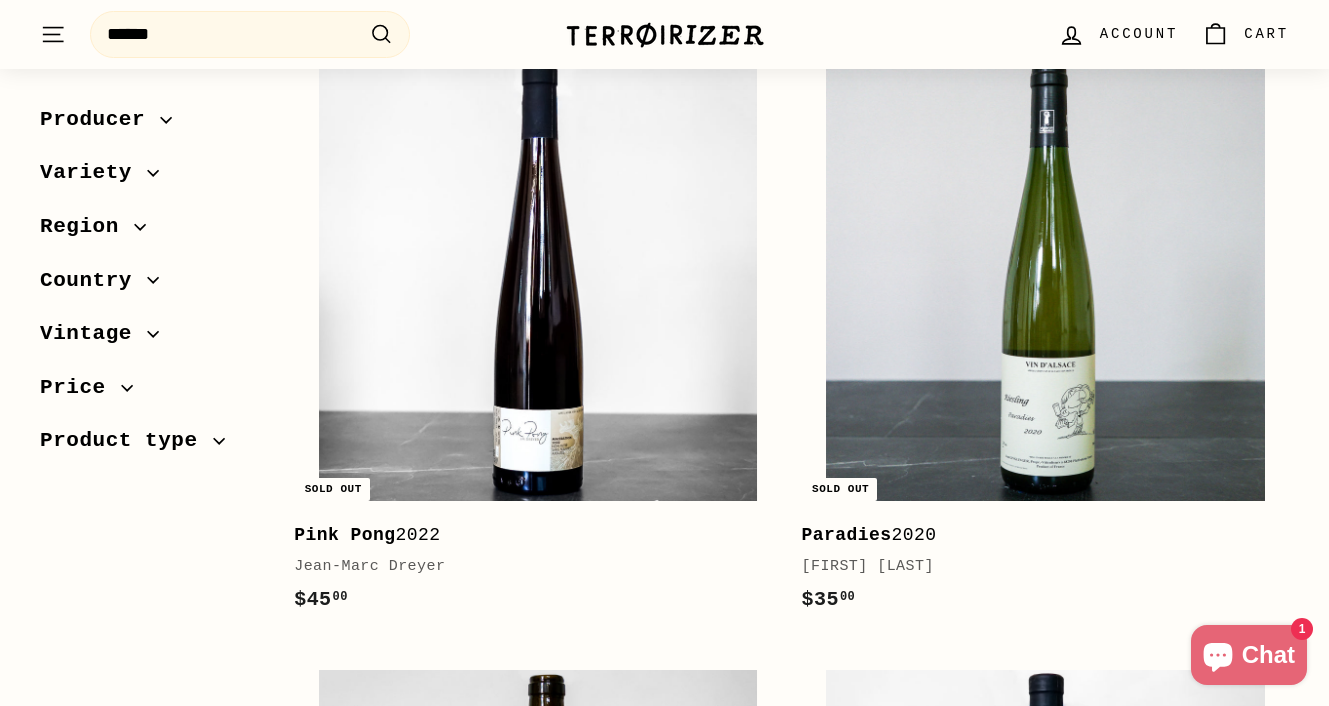 scroll, scrollTop: 2919, scrollLeft: 0, axis: vertical 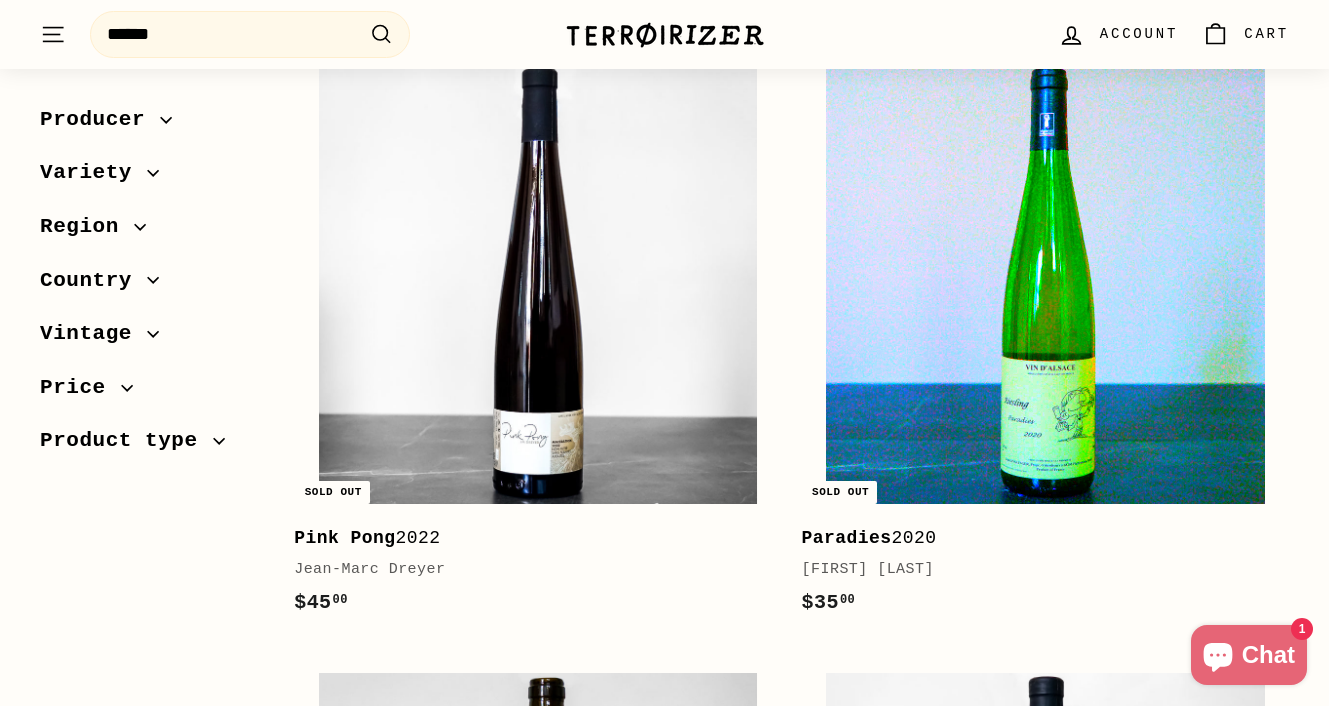 click at bounding box center [1045, 284] 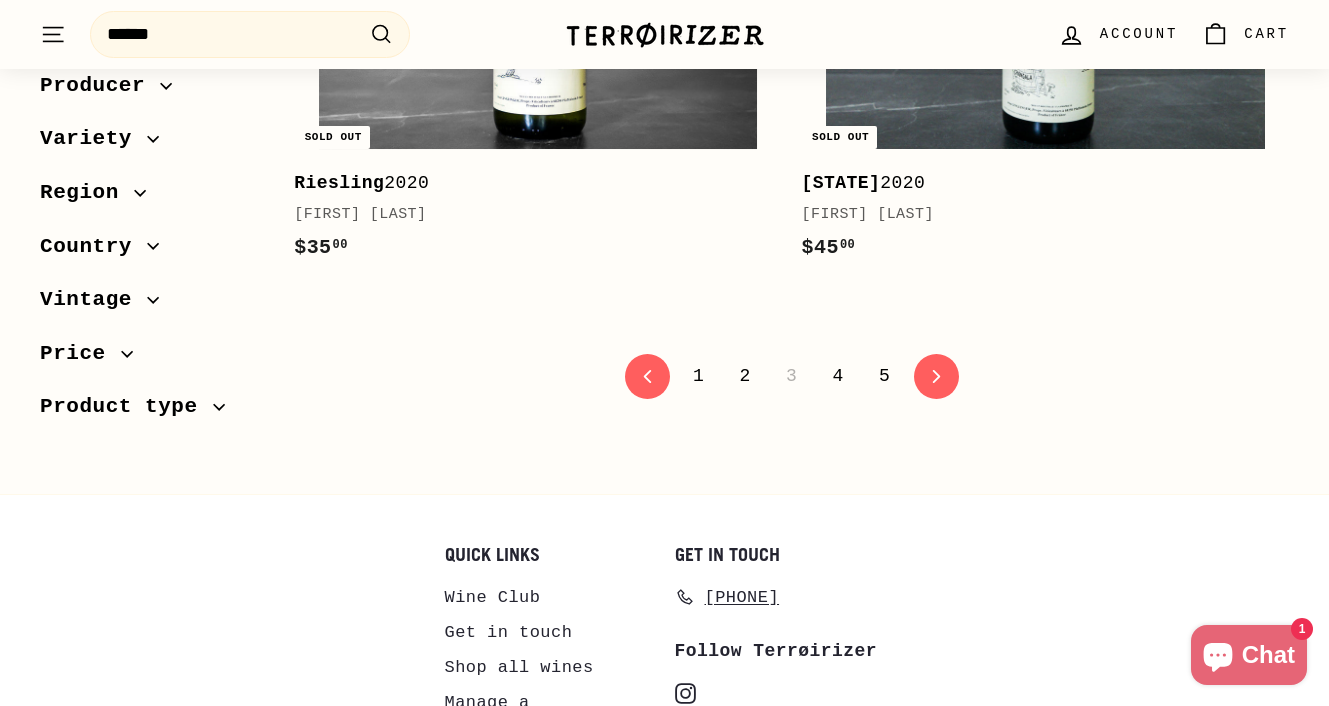 scroll, scrollTop: 6319, scrollLeft: 0, axis: vertical 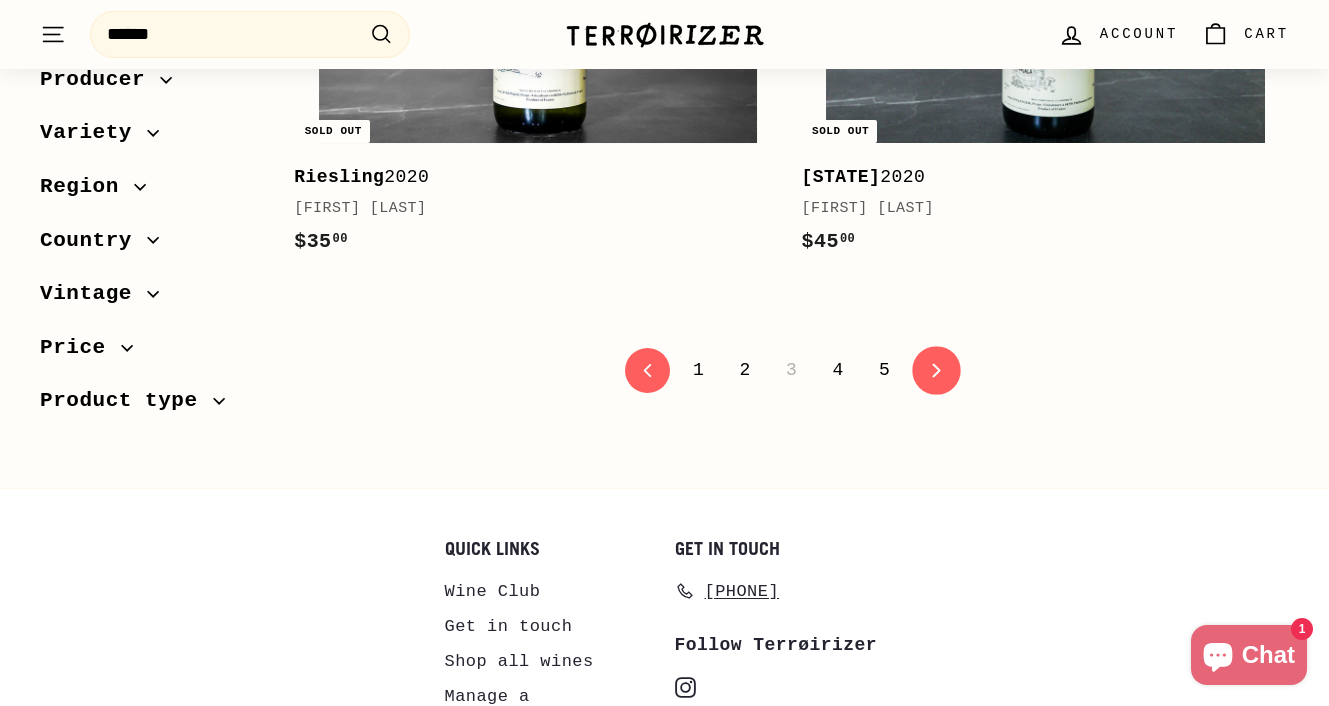 click on "icon-chevron
Next" at bounding box center (936, 370) 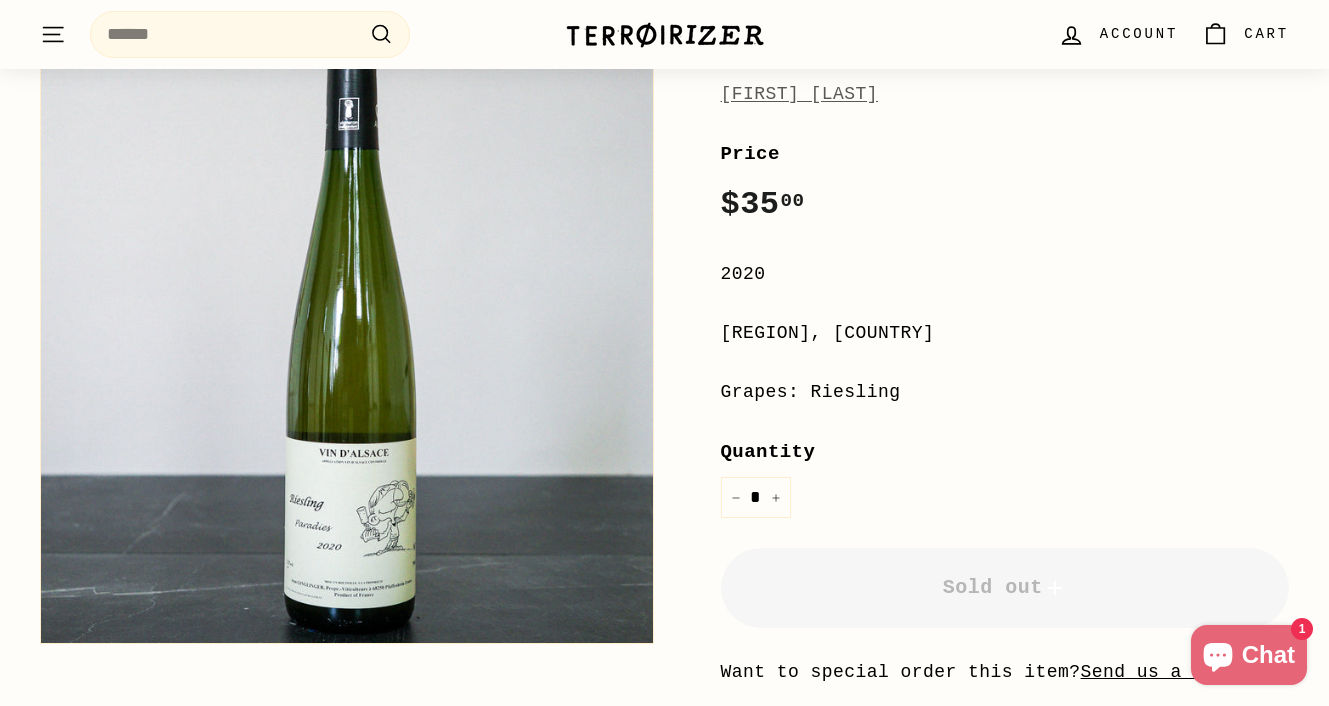 scroll, scrollTop: 314, scrollLeft: 0, axis: vertical 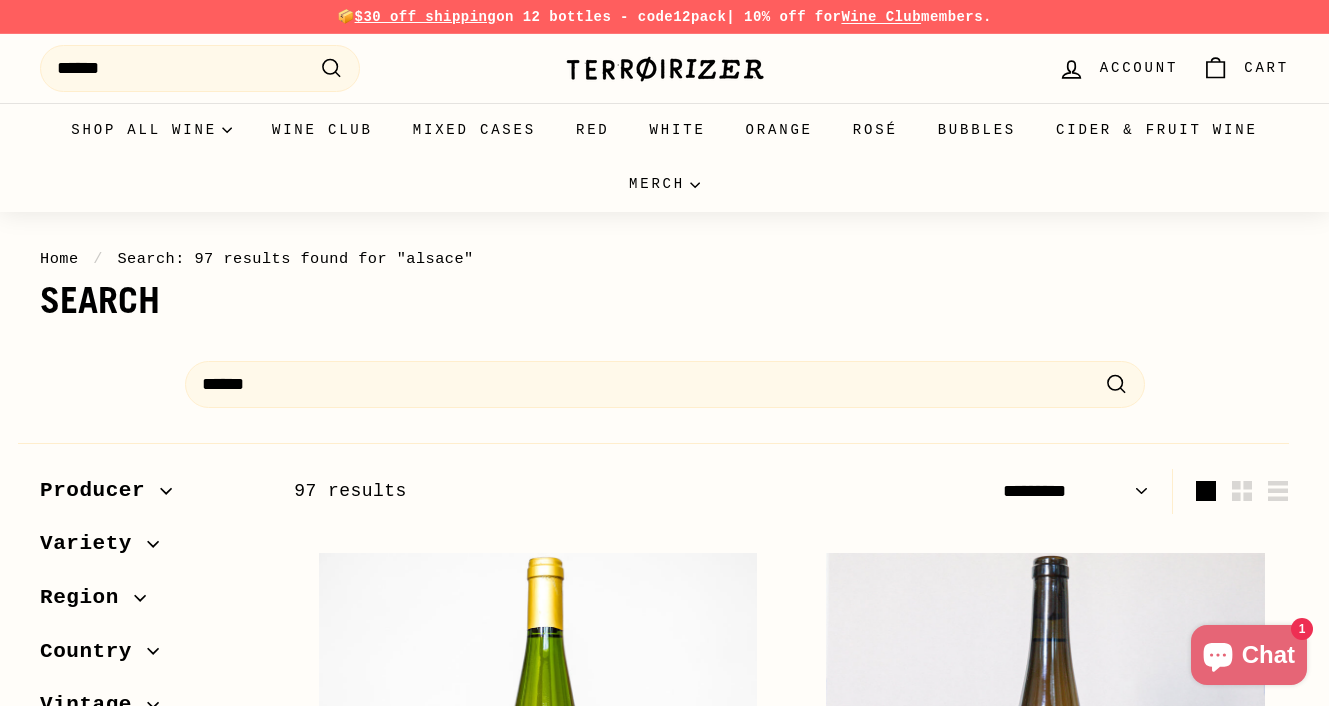 select on "*********" 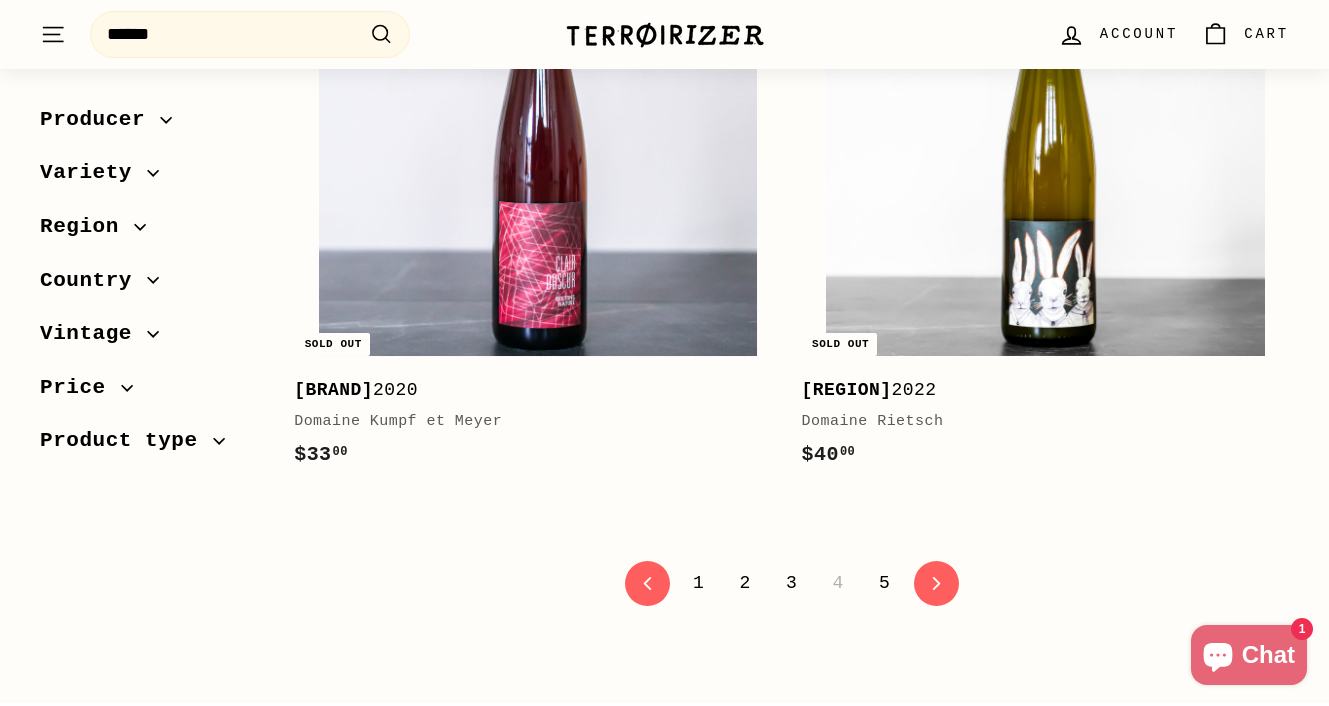 scroll, scrollTop: 6115, scrollLeft: 0, axis: vertical 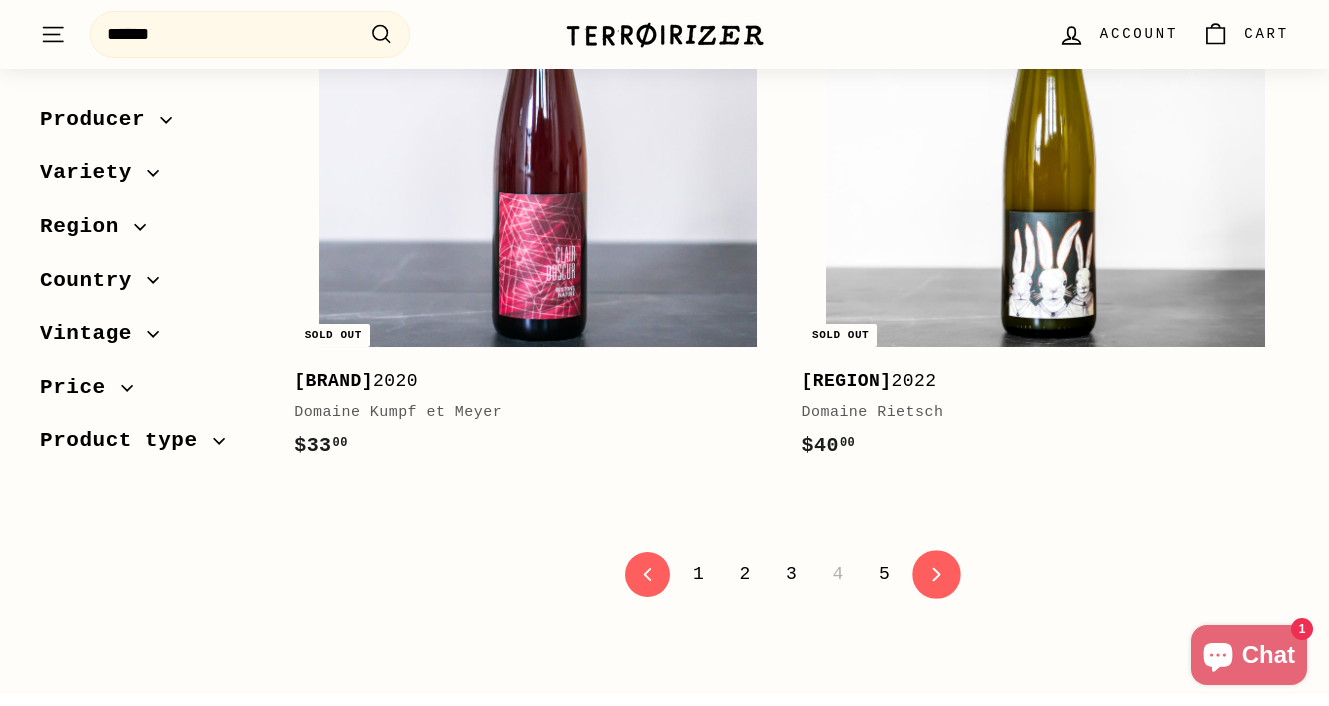 click on "icon-chevron
Next" at bounding box center (936, 574) 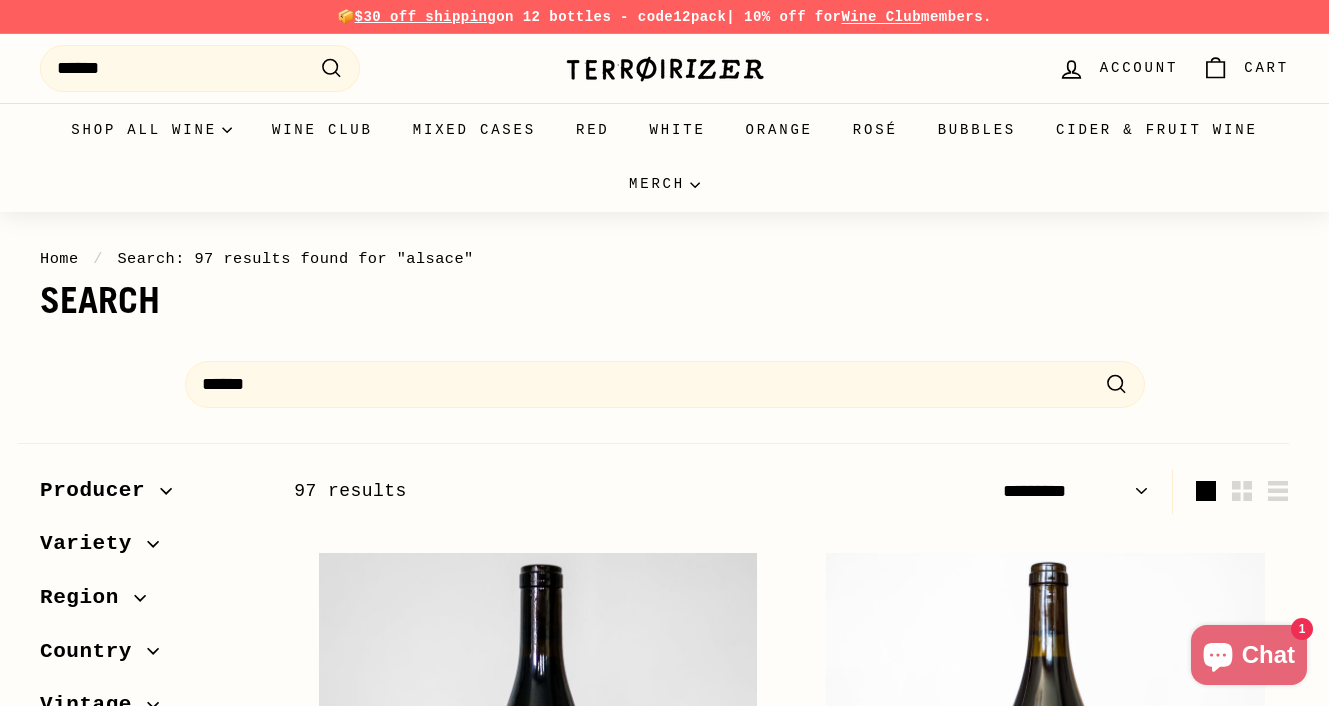 select on "*********" 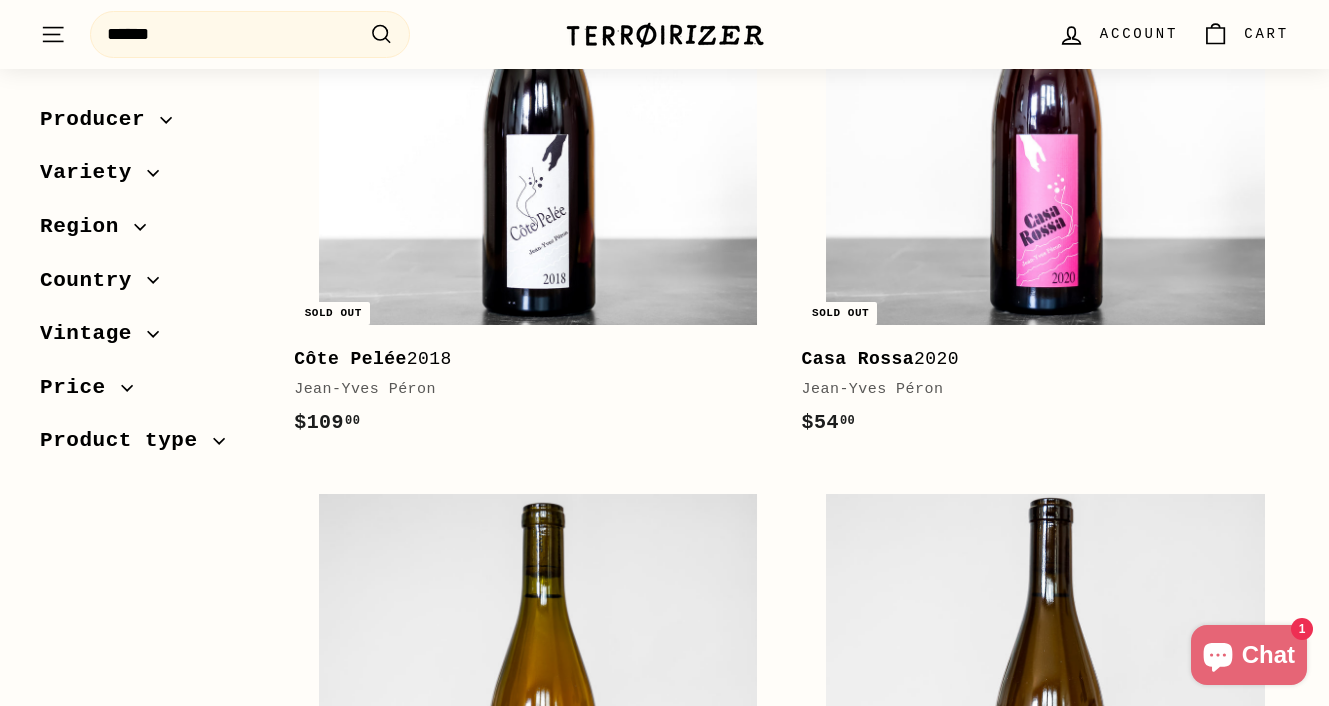 scroll, scrollTop: 0, scrollLeft: 0, axis: both 